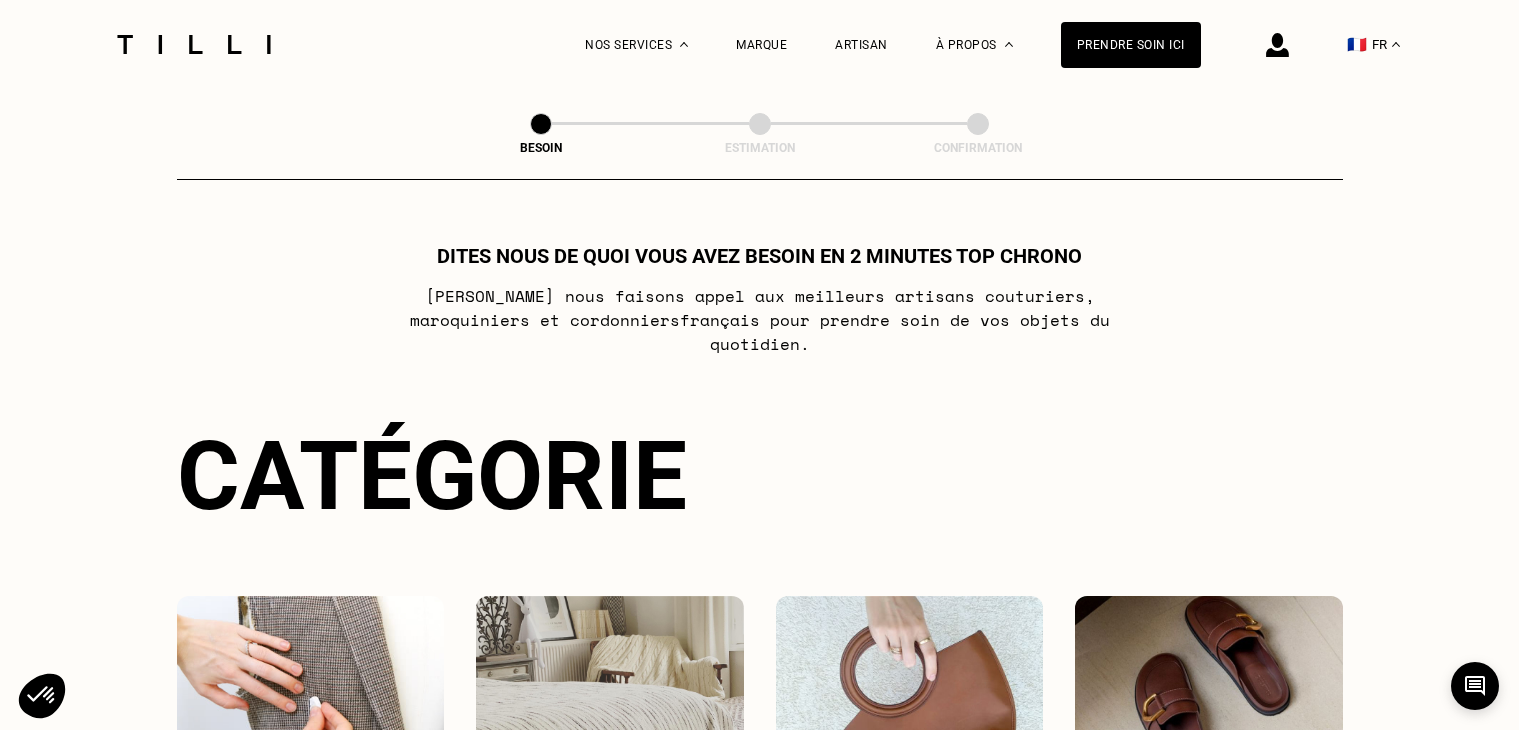 scroll, scrollTop: 563, scrollLeft: 0, axis: vertical 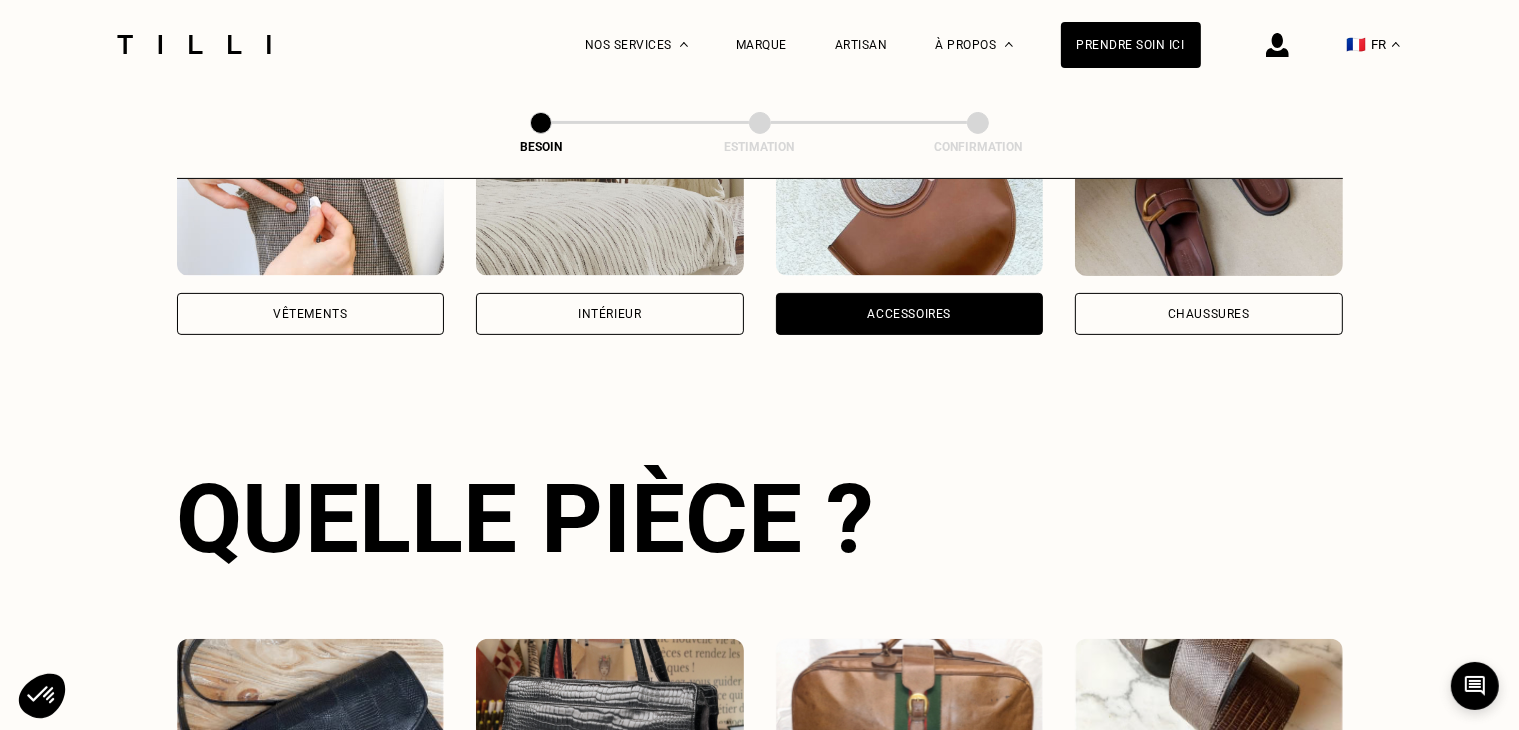 click on "Chaussures" at bounding box center [1209, 314] 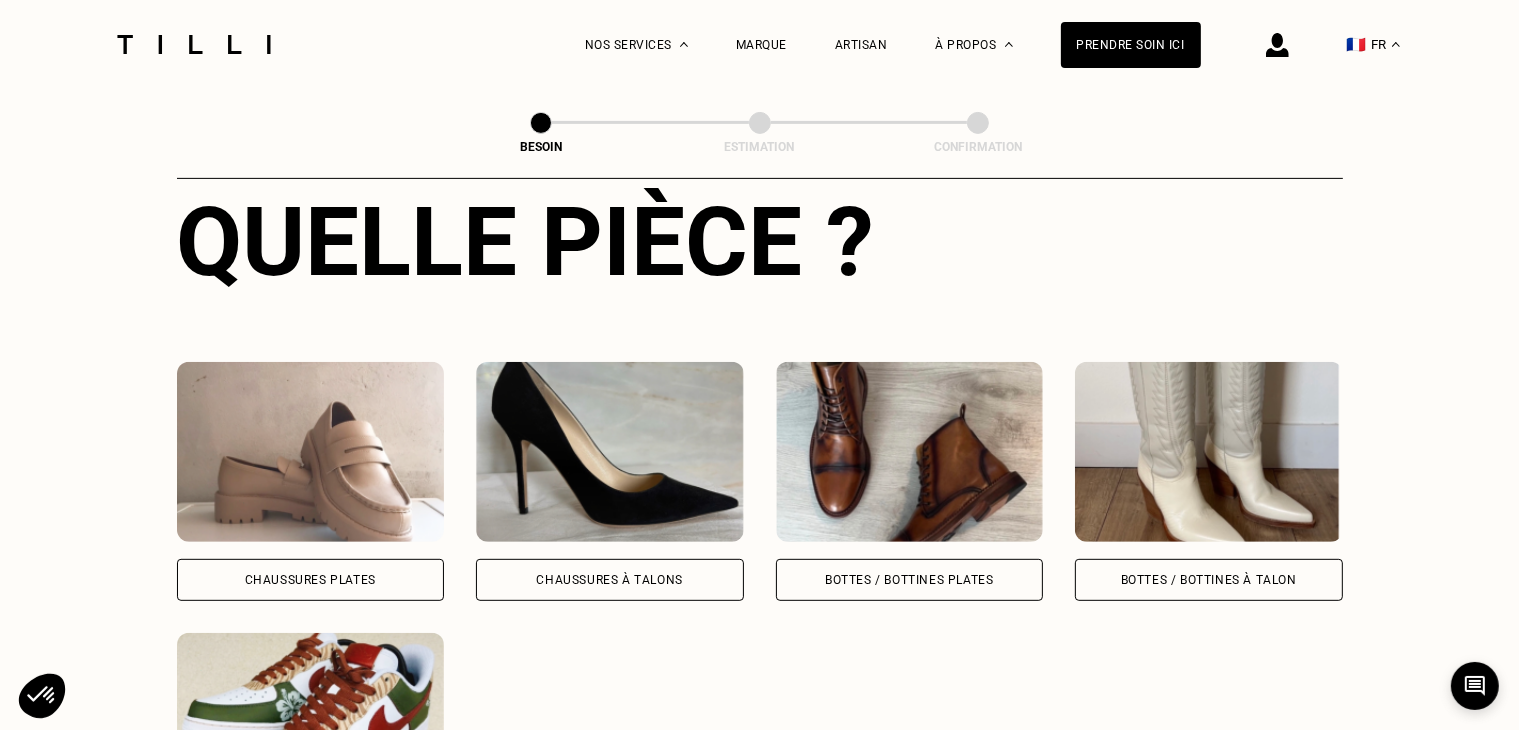 scroll, scrollTop: 951, scrollLeft: 0, axis: vertical 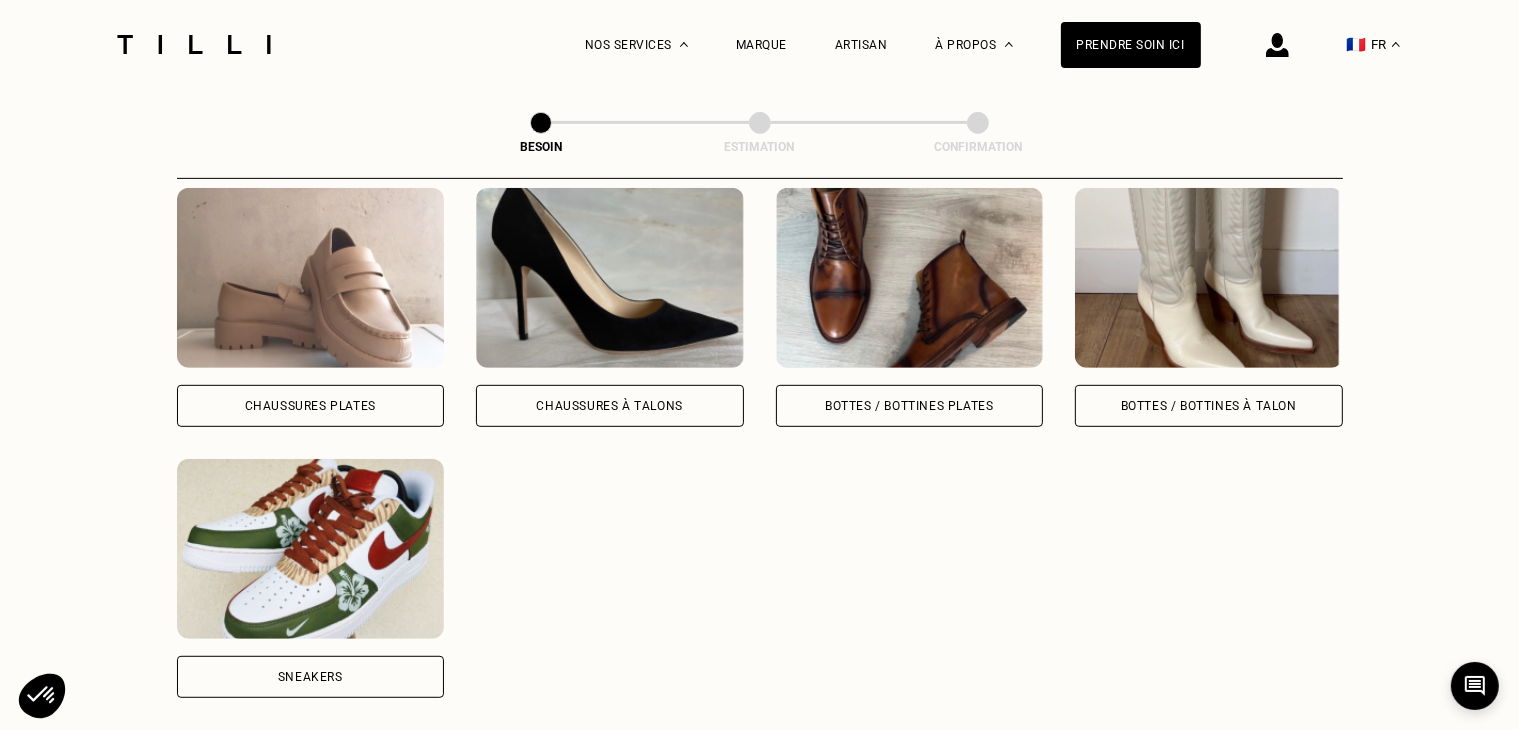 click on "Chaussures à Talons" at bounding box center (610, 406) 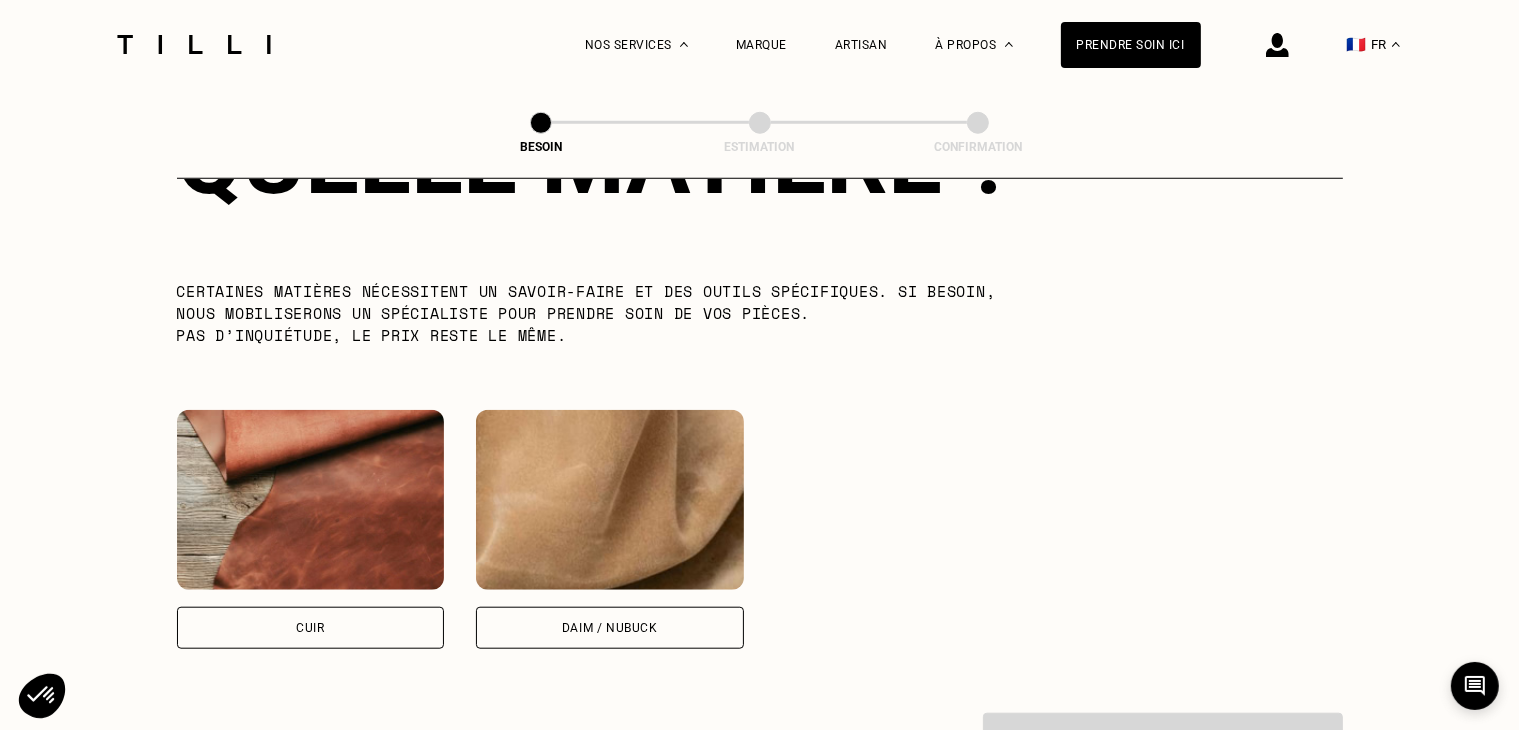 scroll, scrollTop: 1868, scrollLeft: 0, axis: vertical 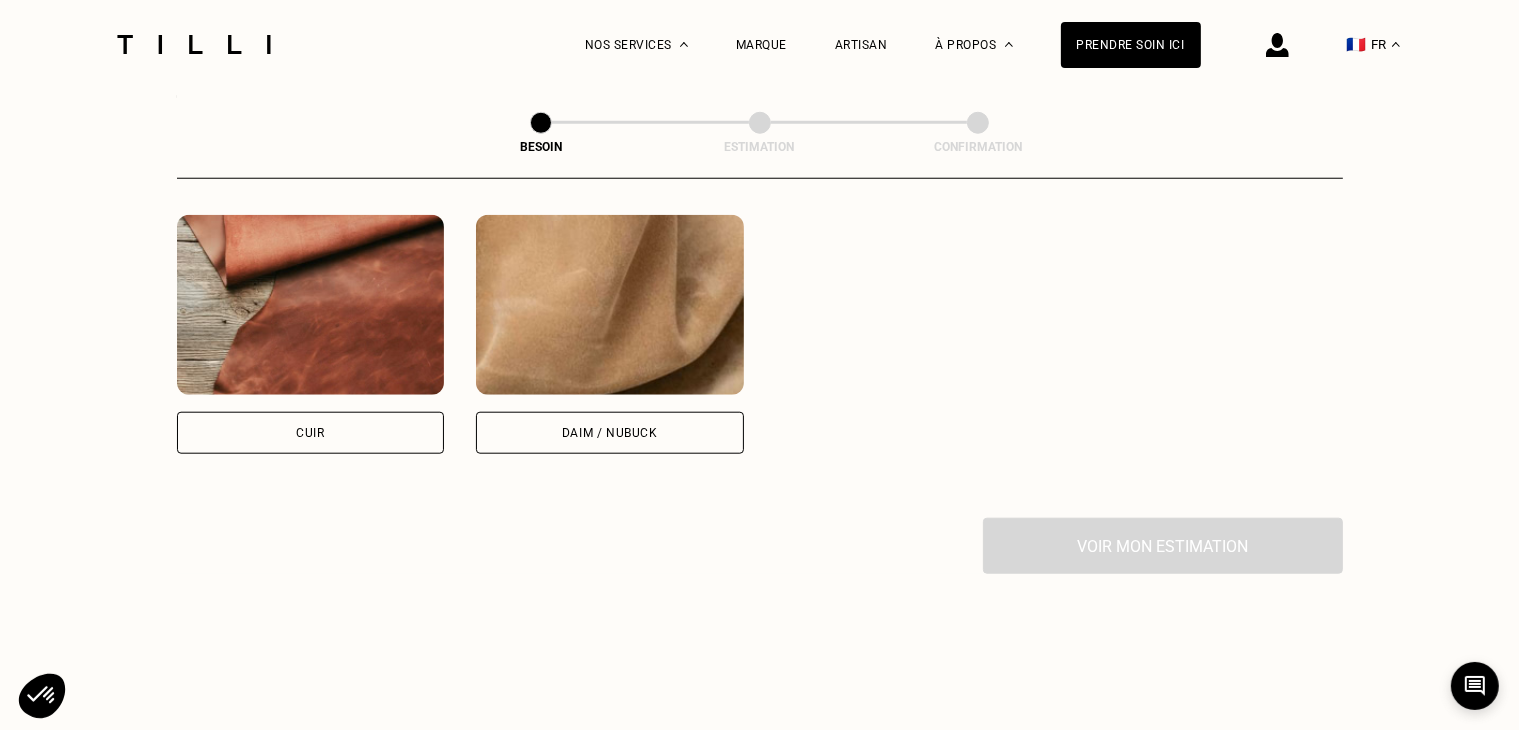 click on "Cuir" at bounding box center [311, 433] 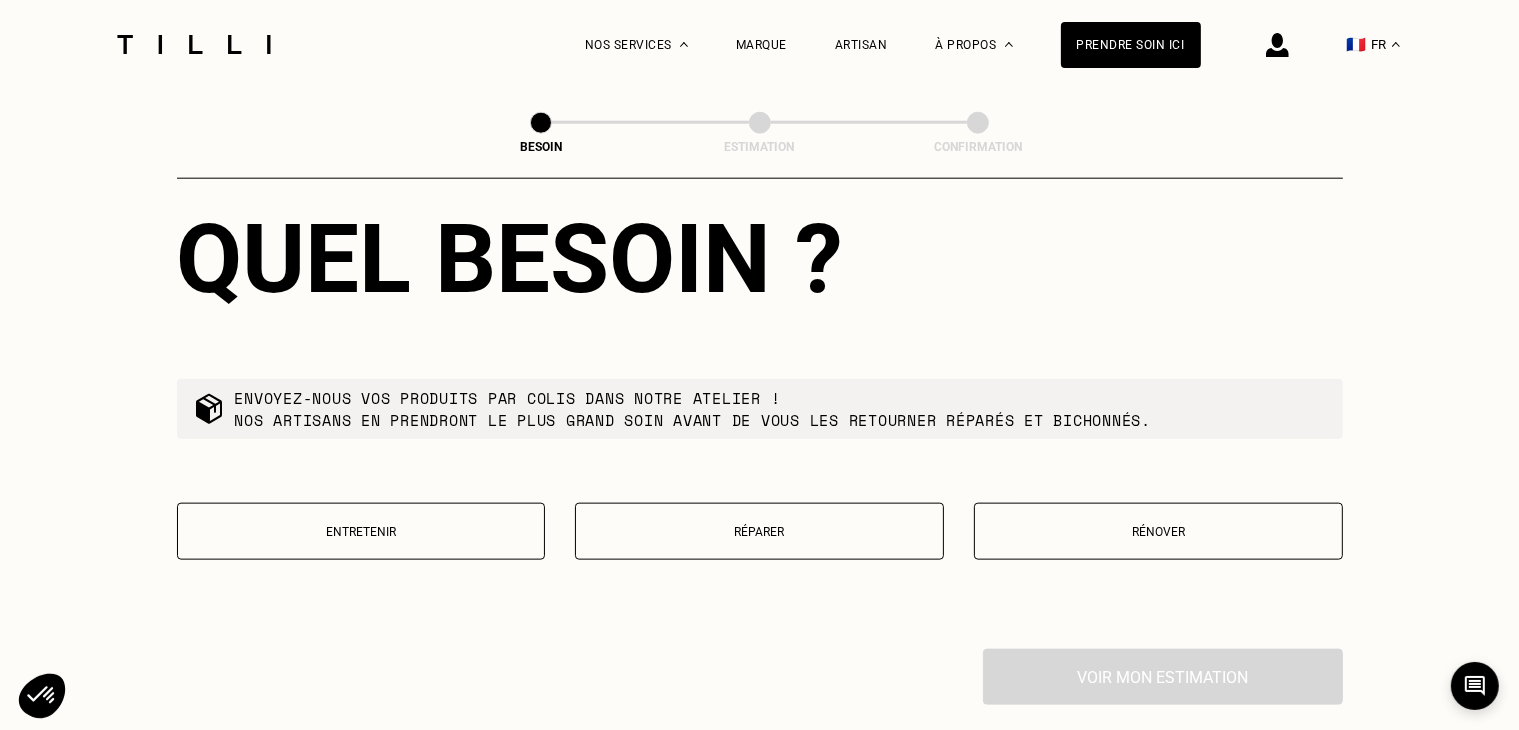 scroll, scrollTop: 2444, scrollLeft: 0, axis: vertical 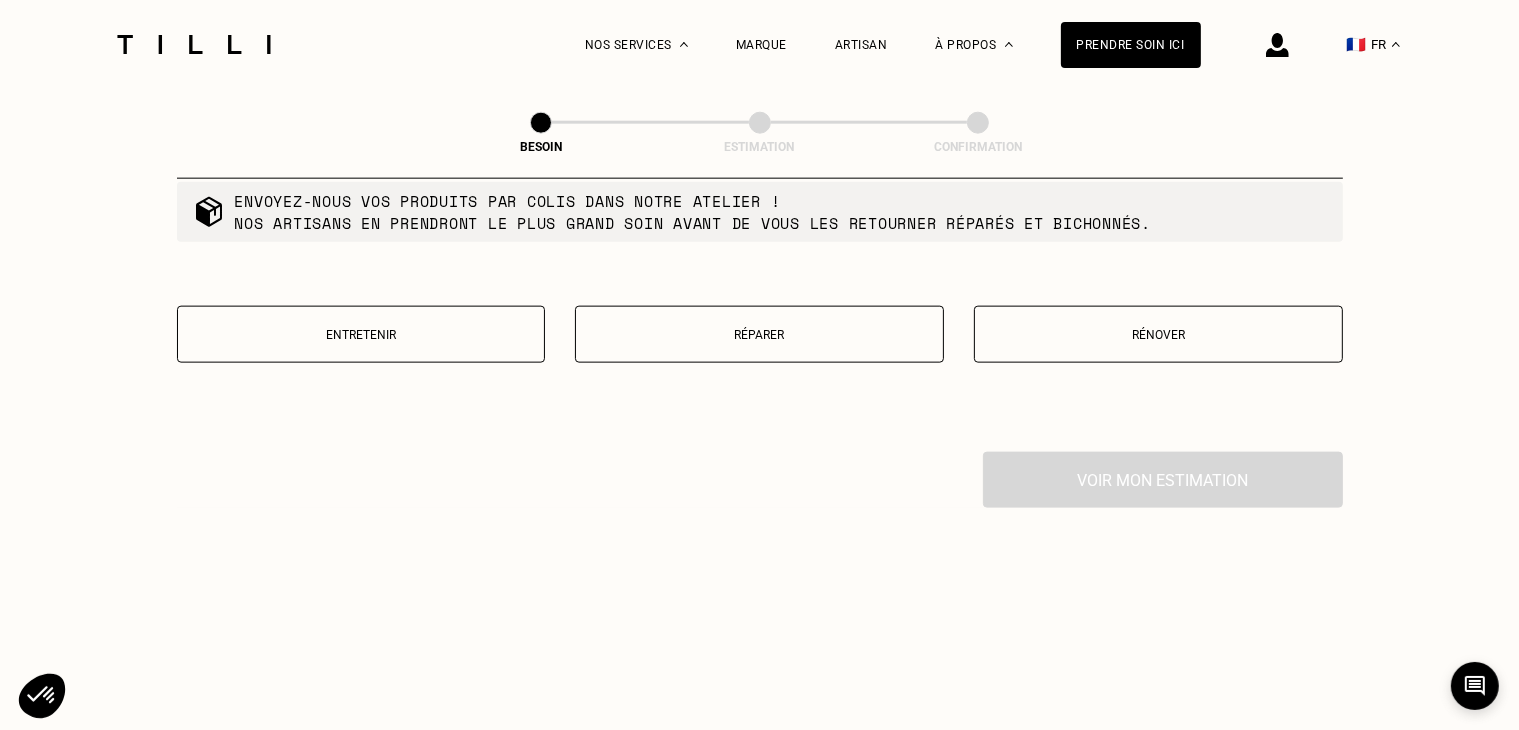 click on "Réparer" at bounding box center [759, 334] 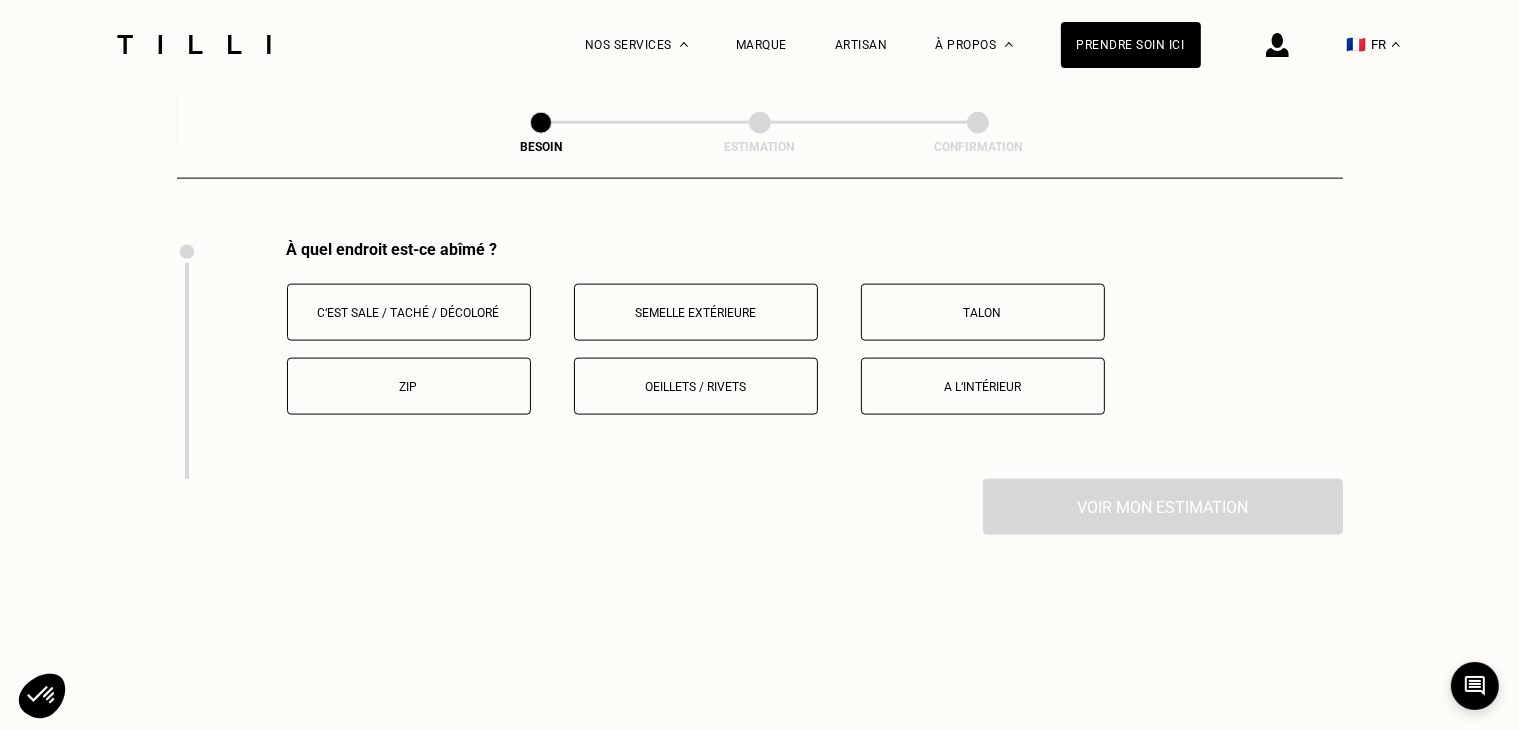 scroll, scrollTop: 2659, scrollLeft: 0, axis: vertical 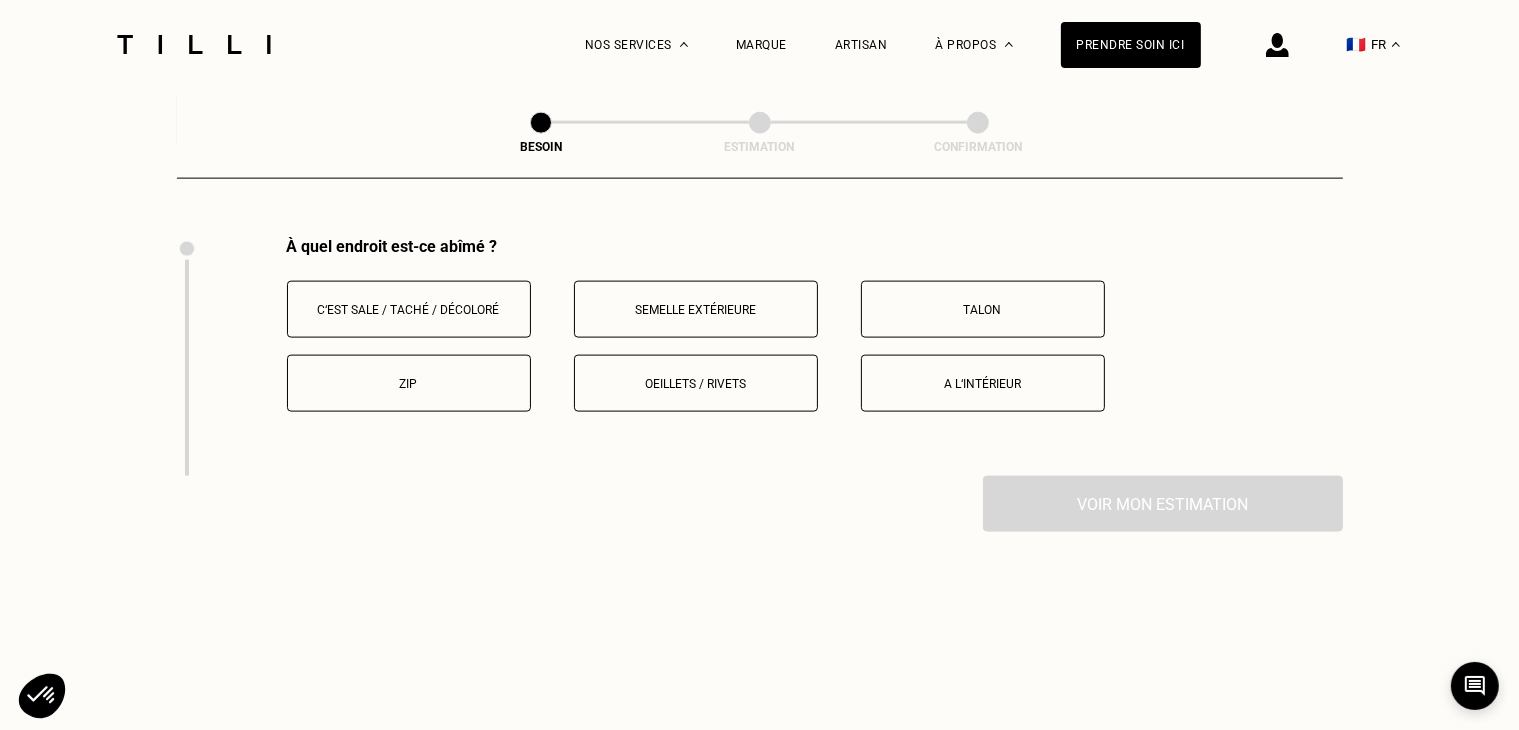 click on "Talon" at bounding box center (983, 309) 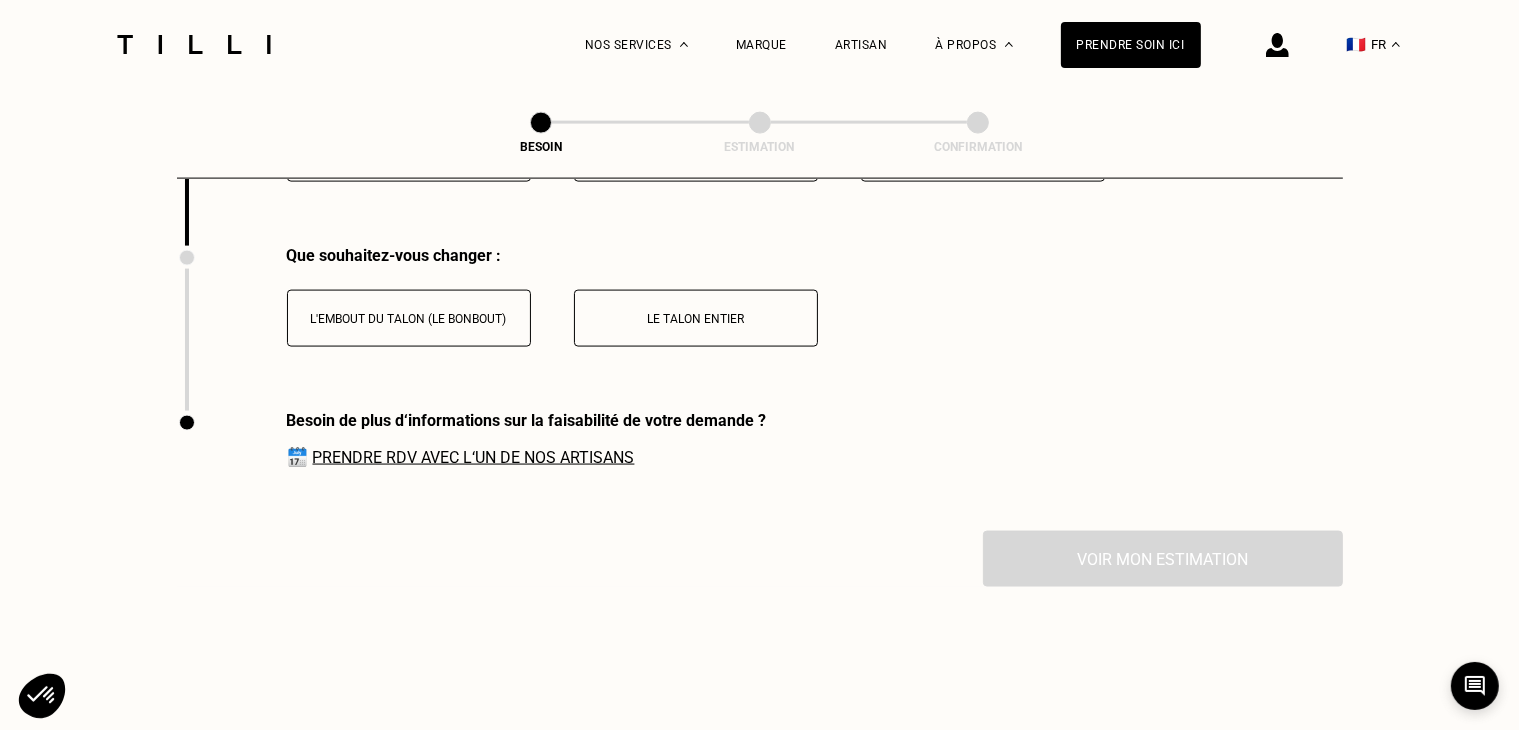 scroll, scrollTop: 2898, scrollLeft: 0, axis: vertical 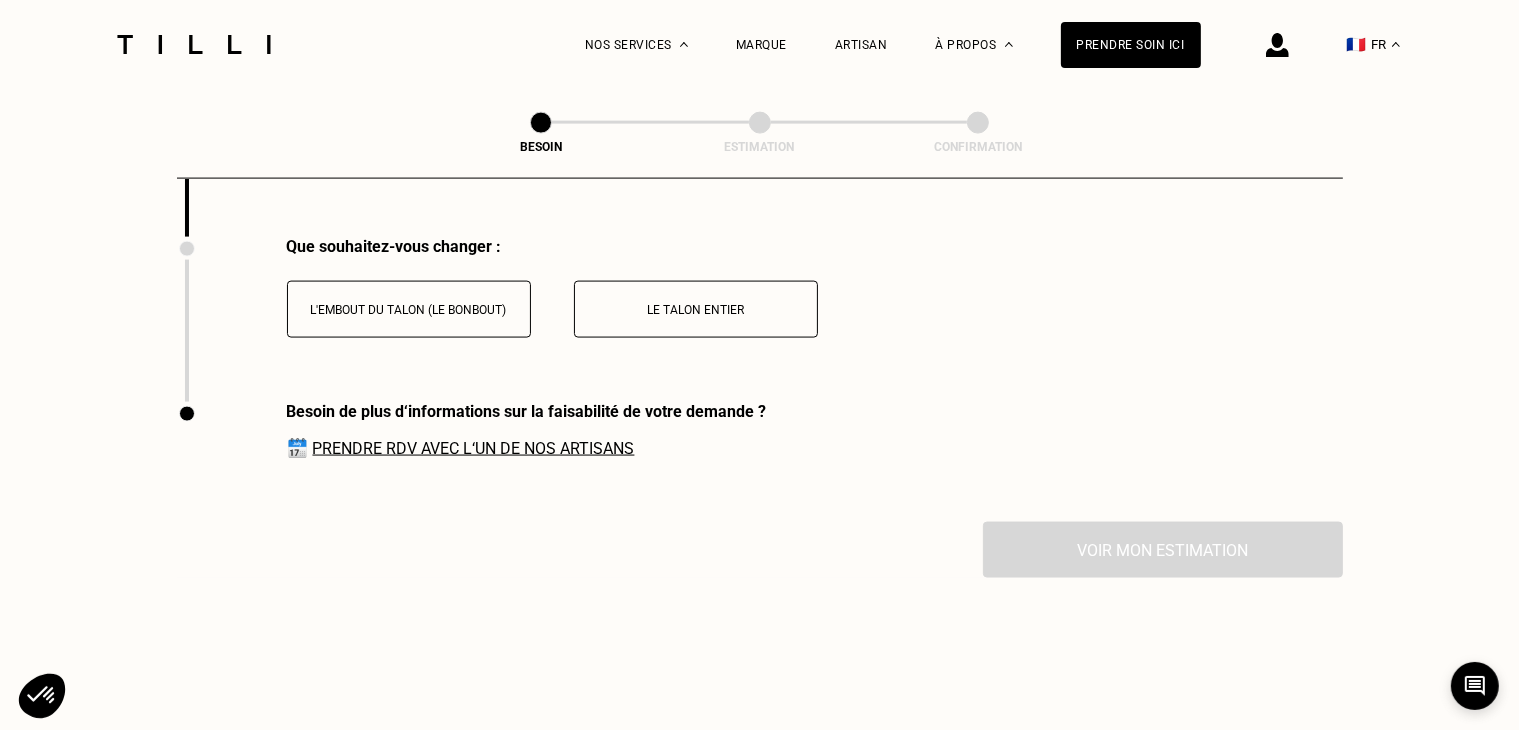 click on "L'embout du talon (le bonbout)" at bounding box center (409, 309) 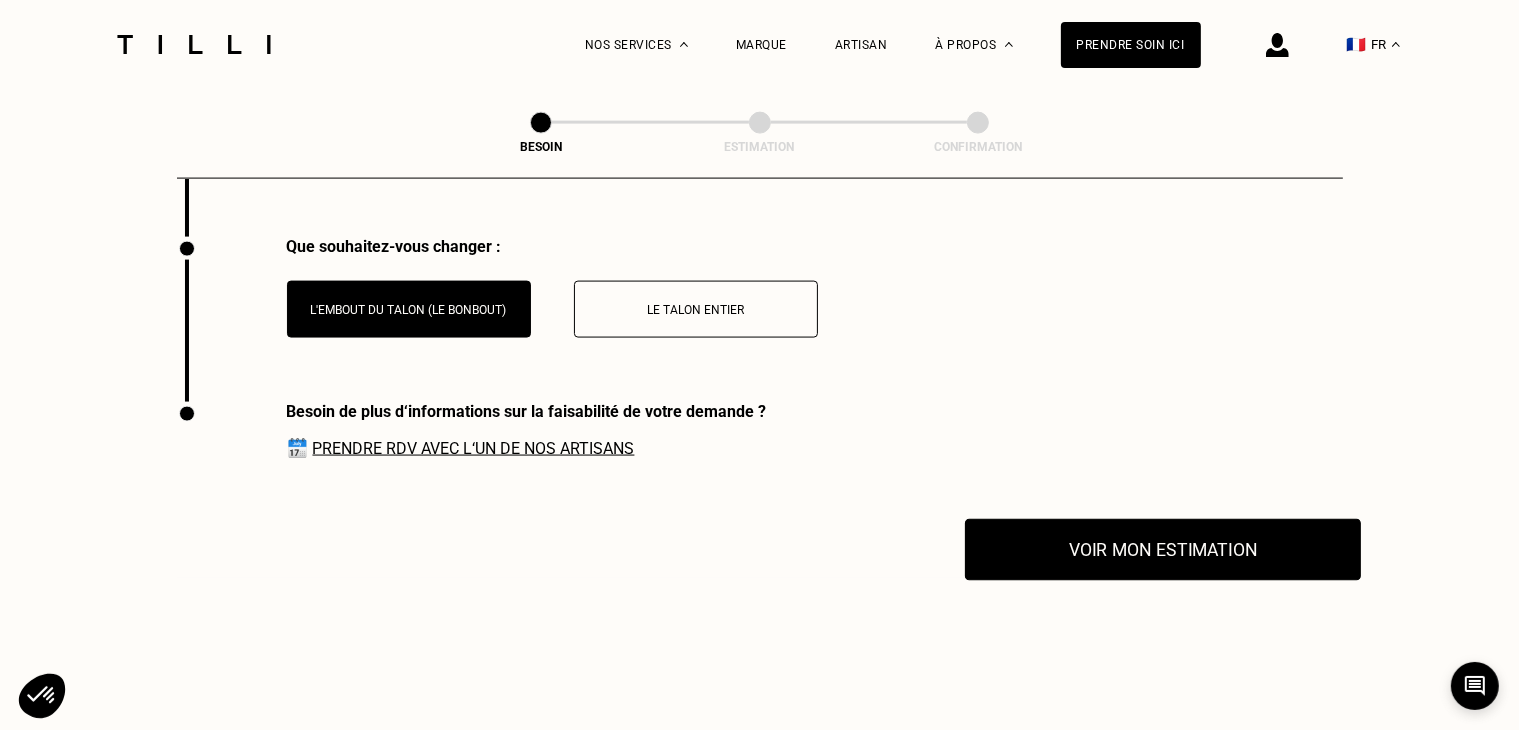 click on "Voir mon estimation" at bounding box center [1163, 550] 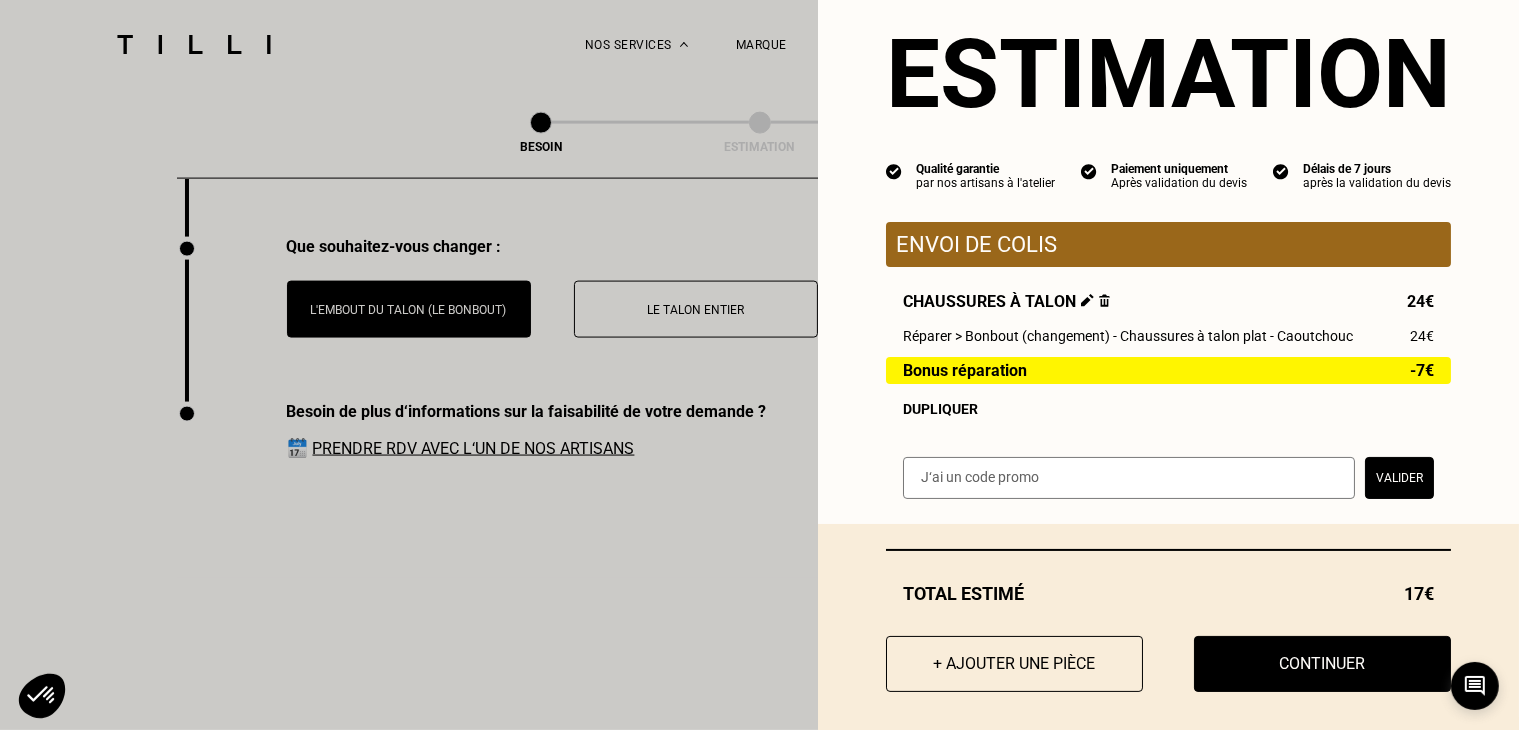 scroll, scrollTop: 64, scrollLeft: 0, axis: vertical 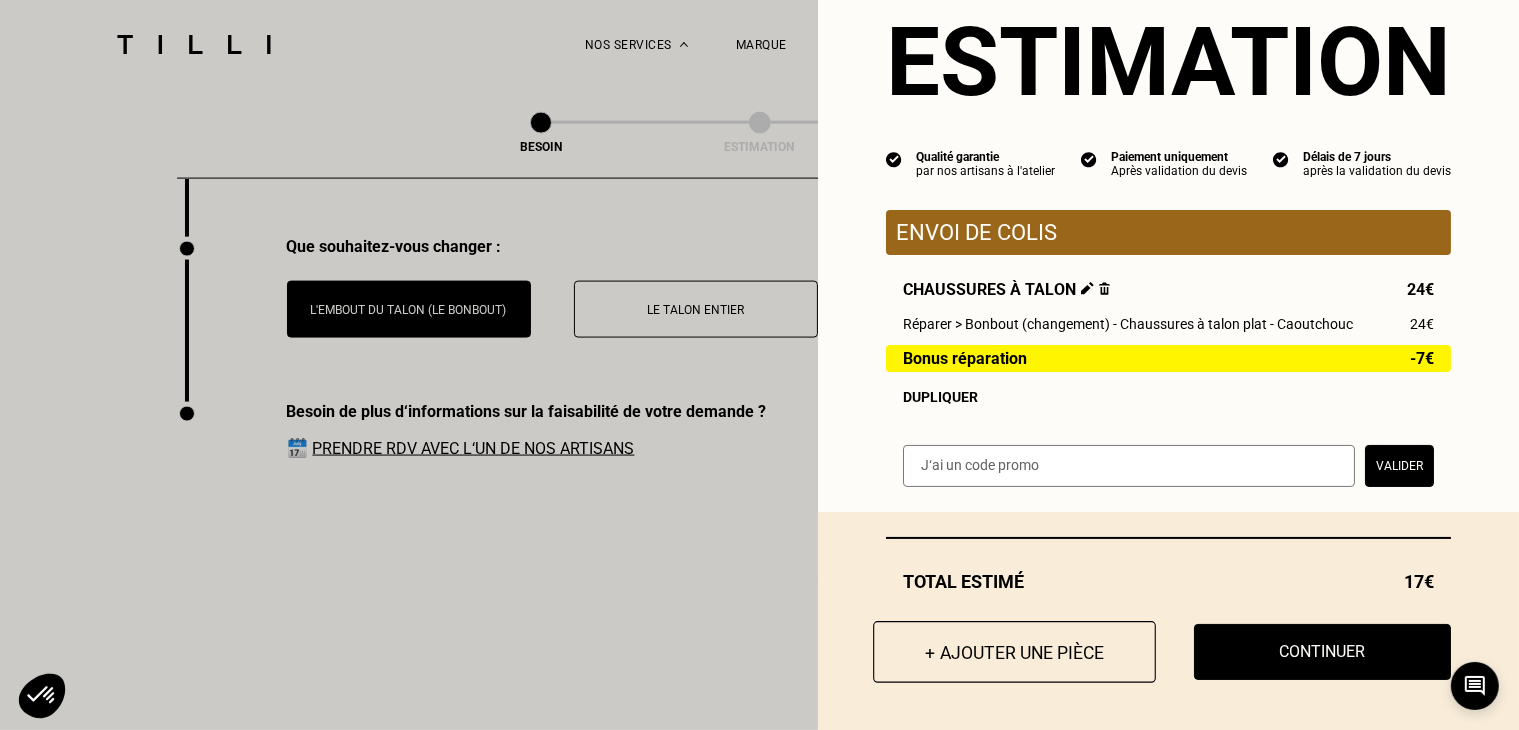click on "+ Ajouter une pièce" at bounding box center [1014, 652] 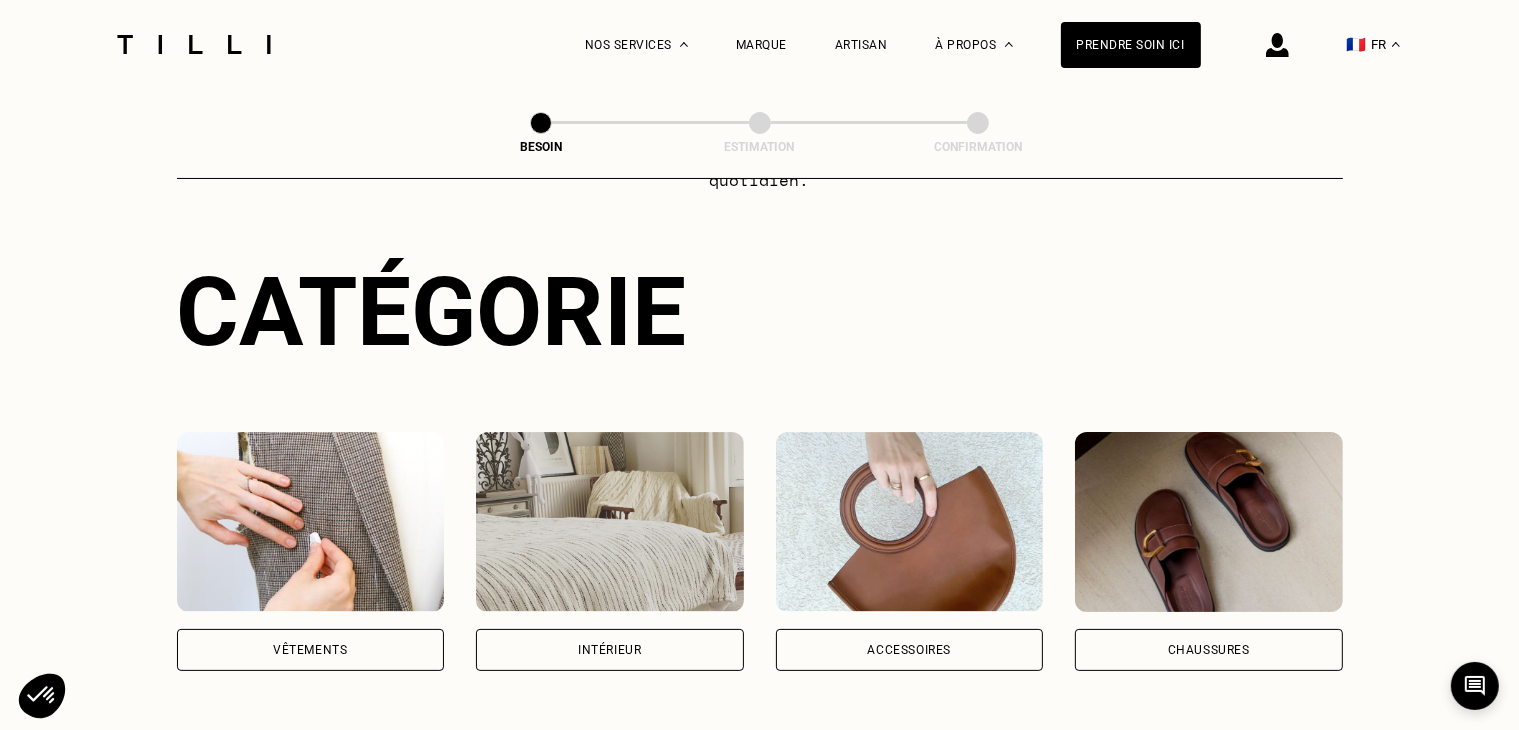 scroll, scrollTop: 500, scrollLeft: 0, axis: vertical 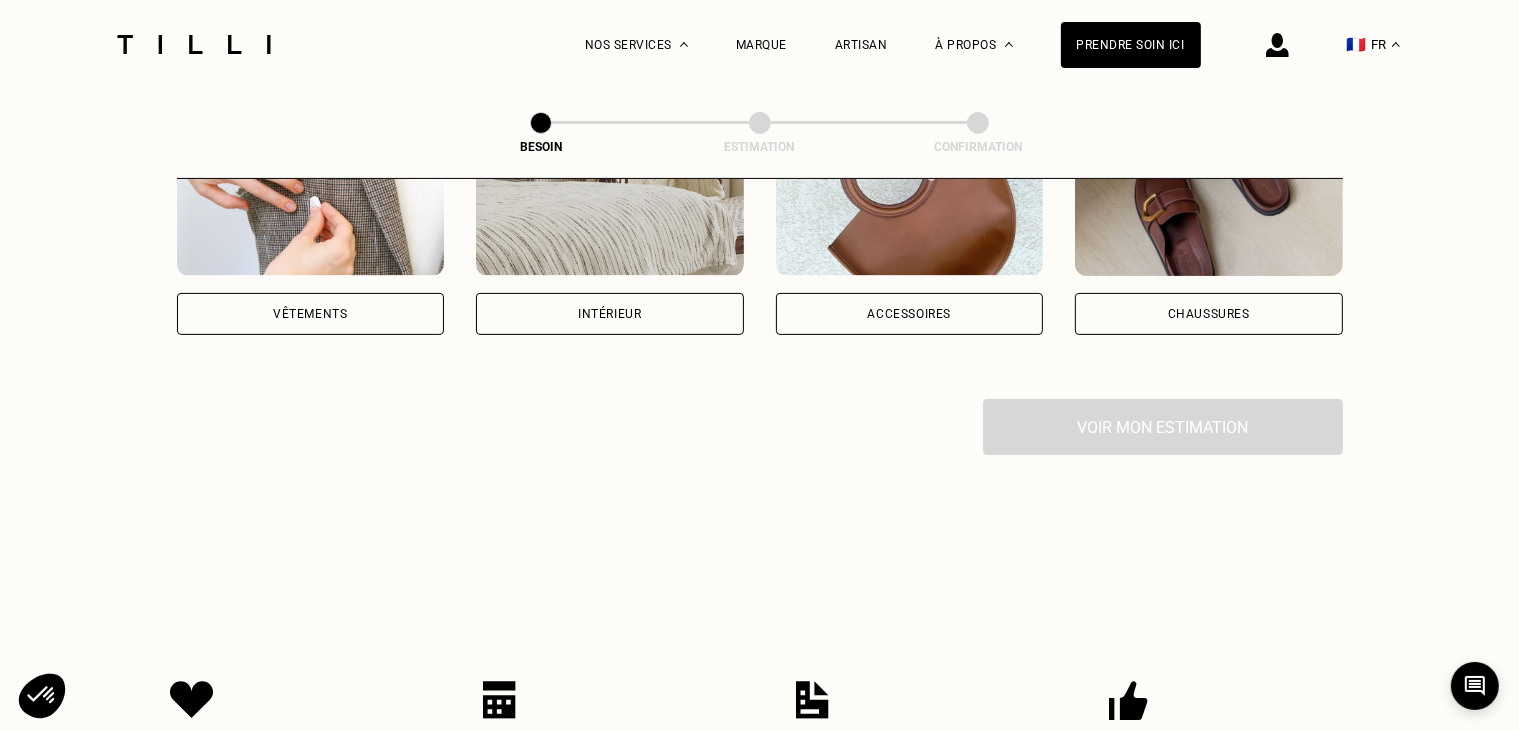 click on "Chaussures" at bounding box center [1209, 314] 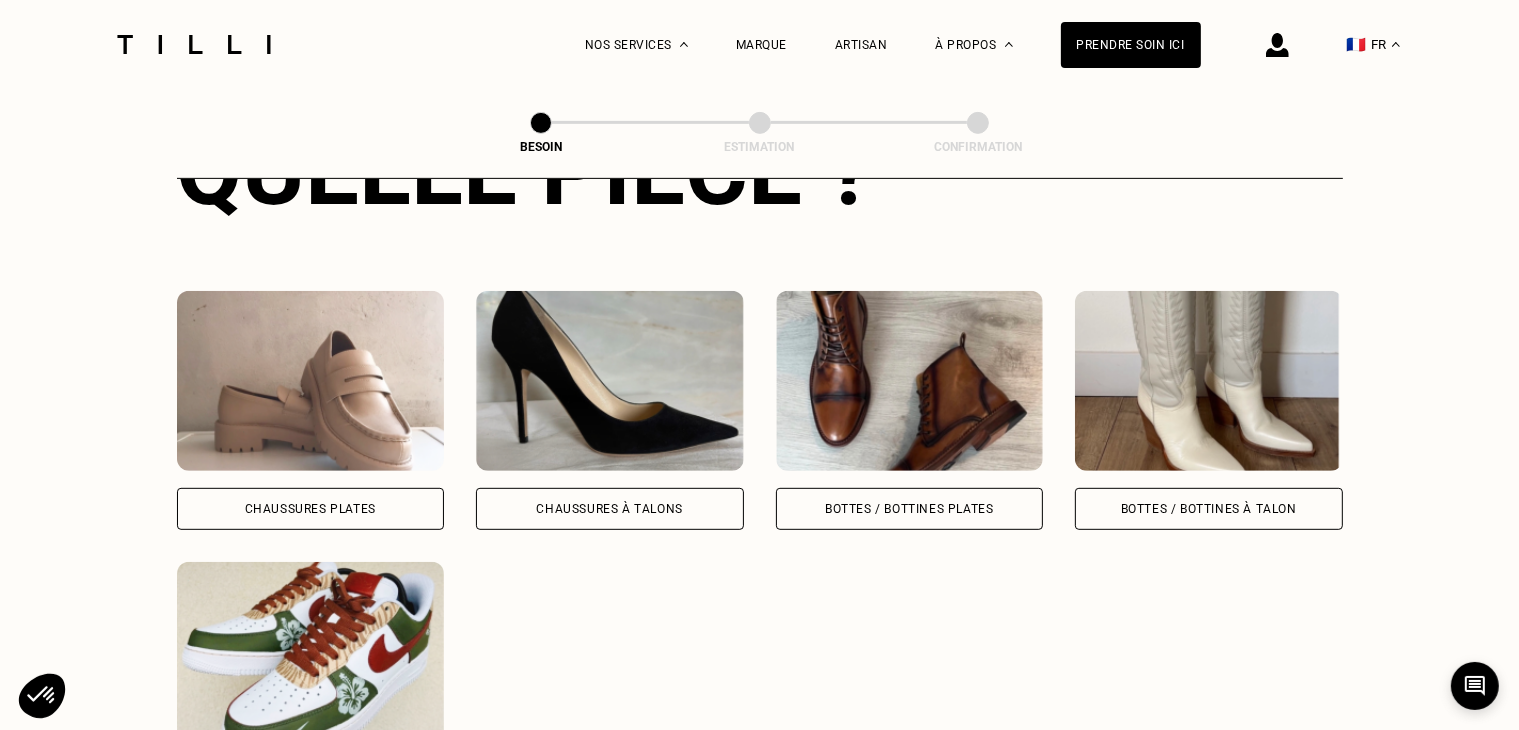 scroll, scrollTop: 851, scrollLeft: 0, axis: vertical 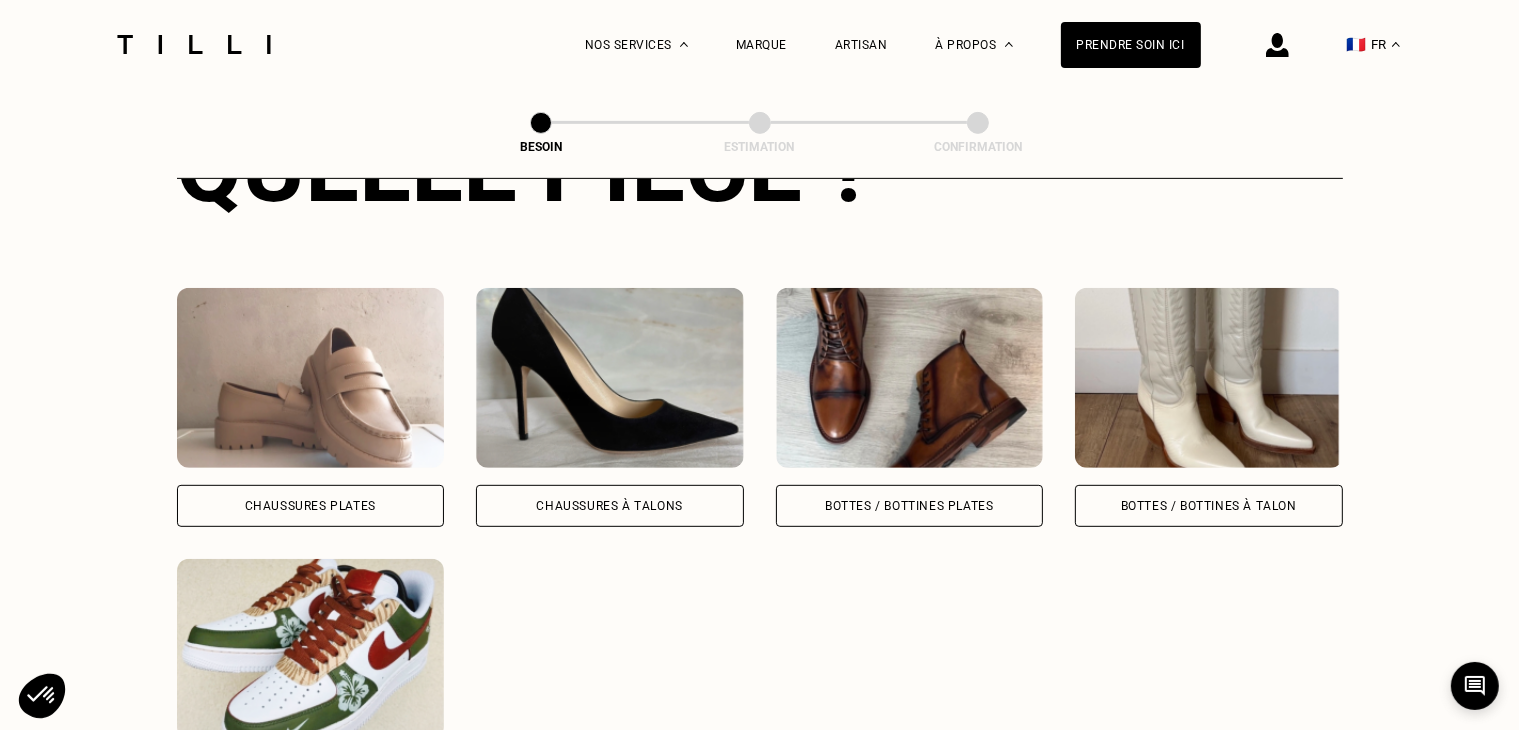 click on "Chaussures à Talons" at bounding box center (610, 506) 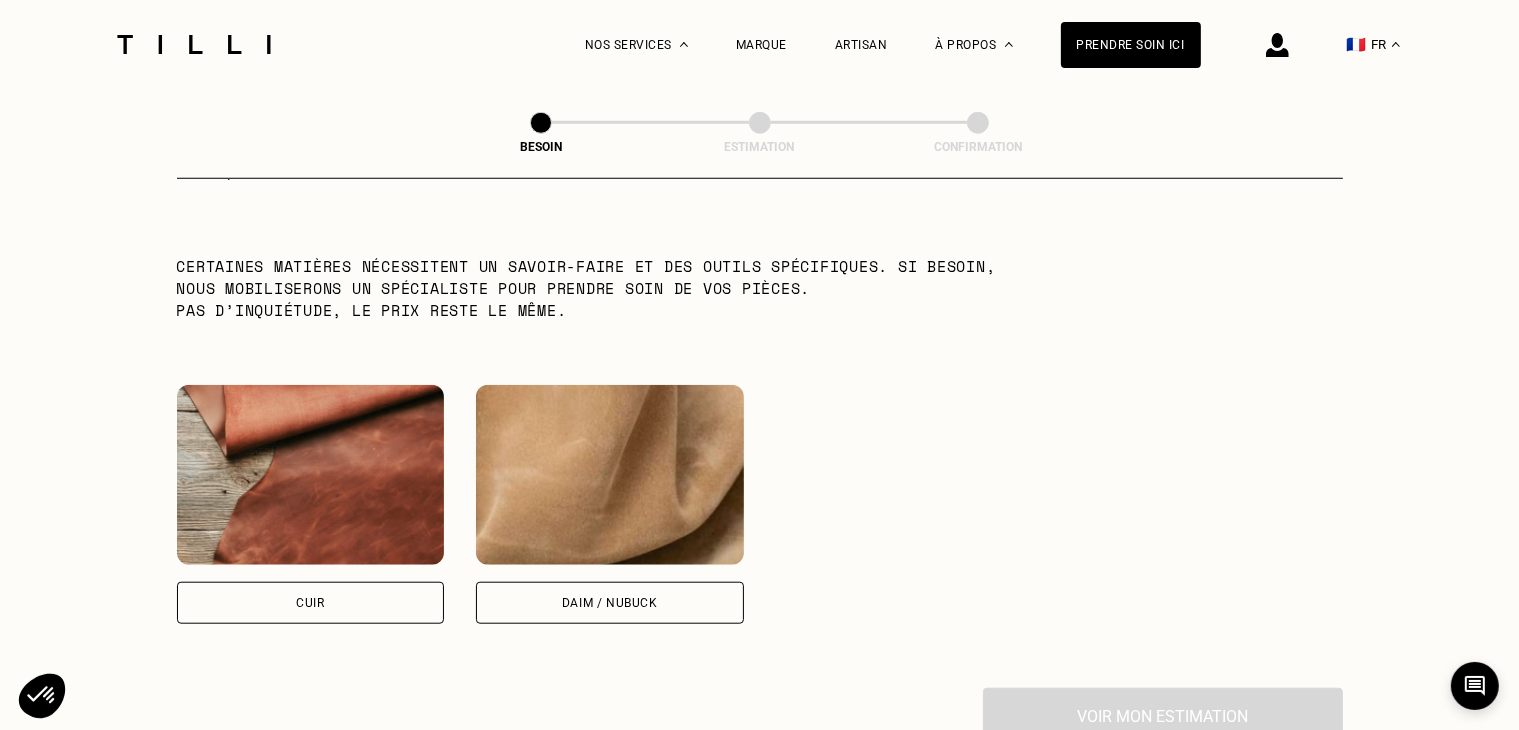 scroll, scrollTop: 1868, scrollLeft: 0, axis: vertical 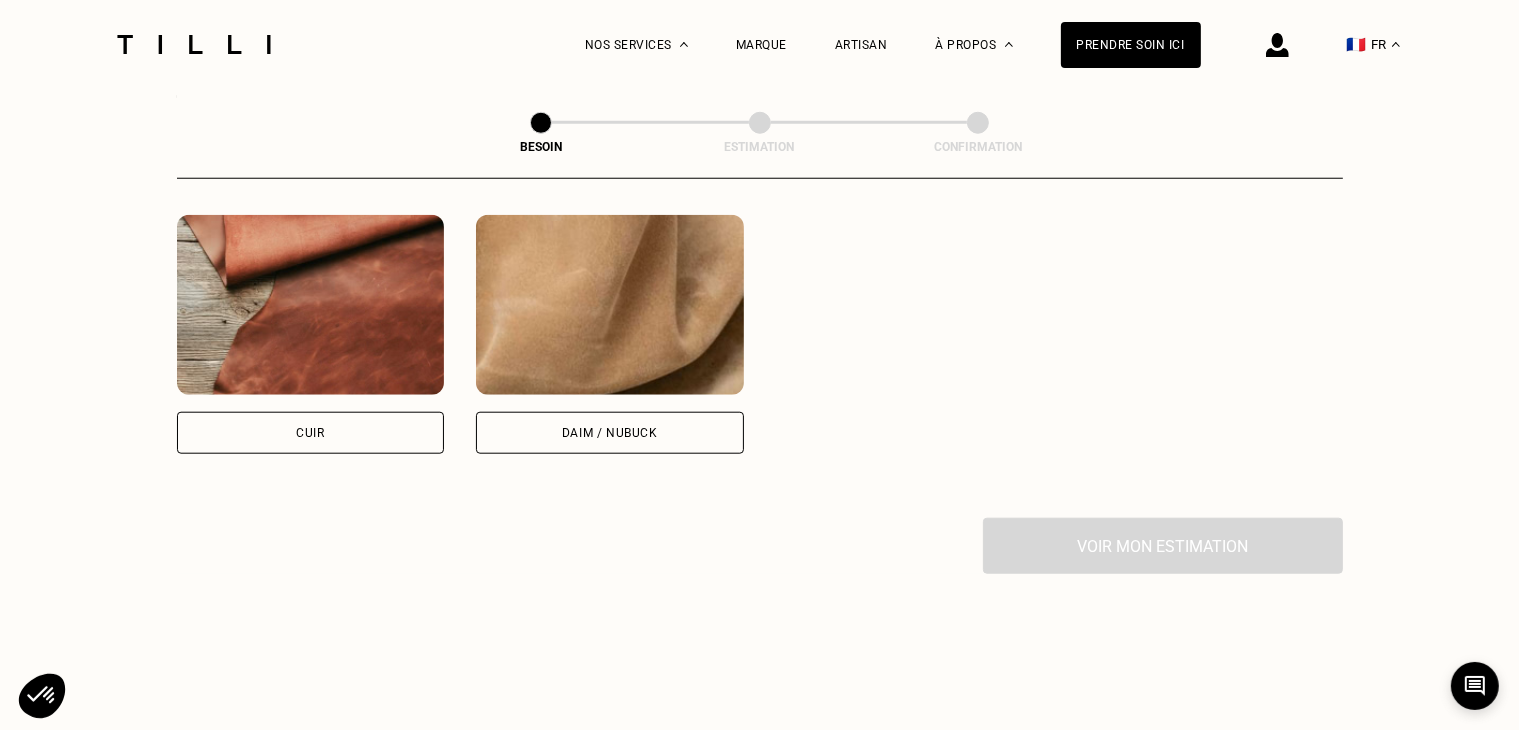 click on "Cuir" at bounding box center (311, 433) 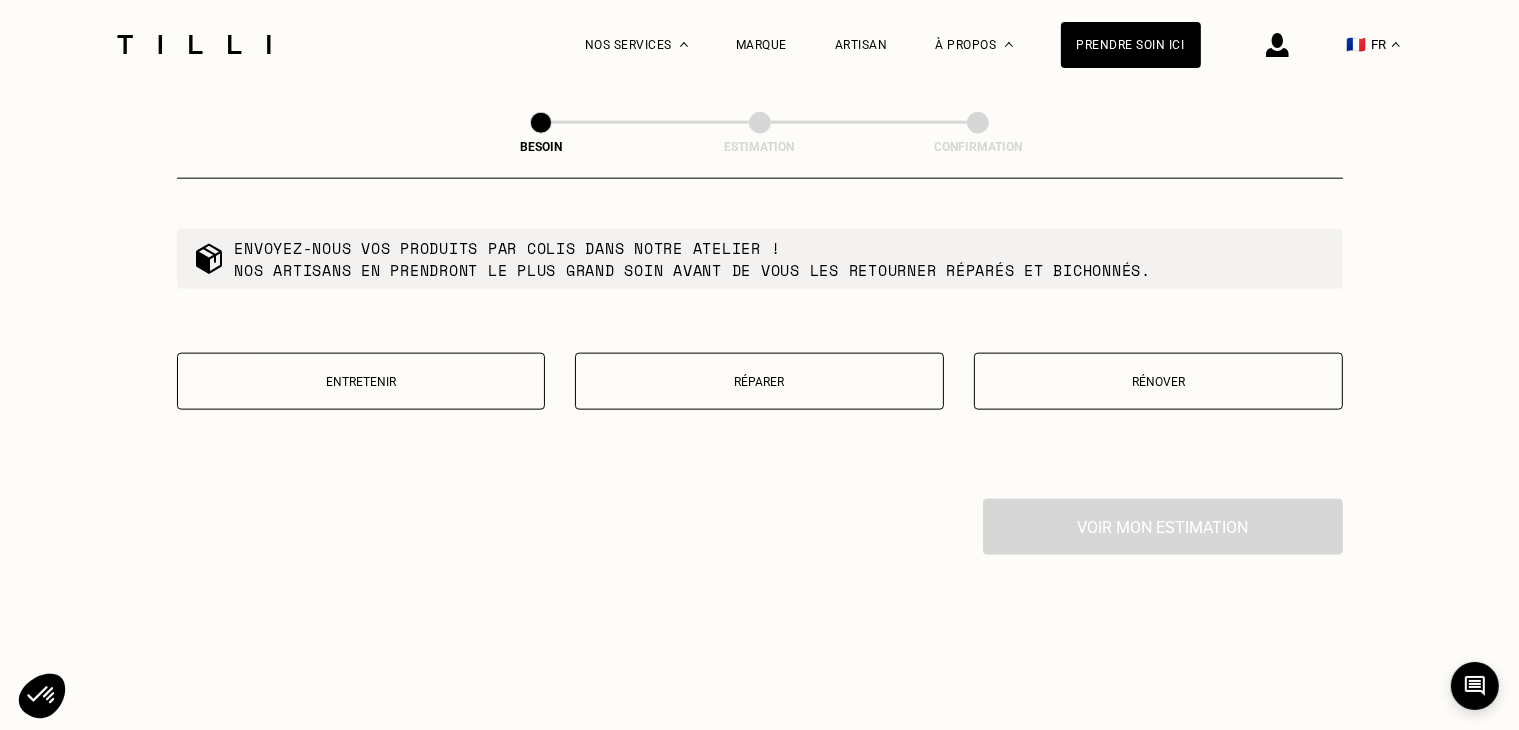 scroll, scrollTop: 2244, scrollLeft: 0, axis: vertical 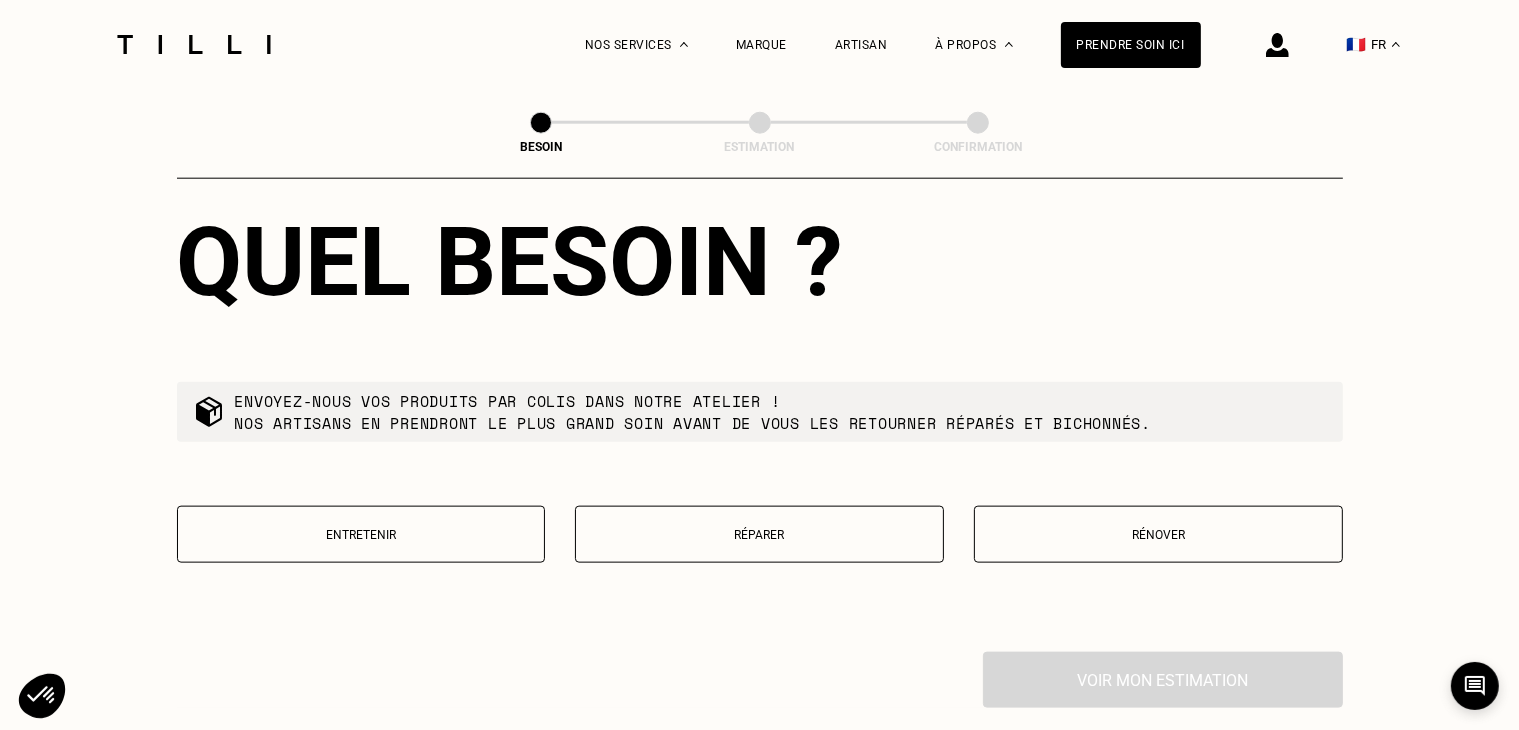 click on "Réparer" at bounding box center [759, 534] 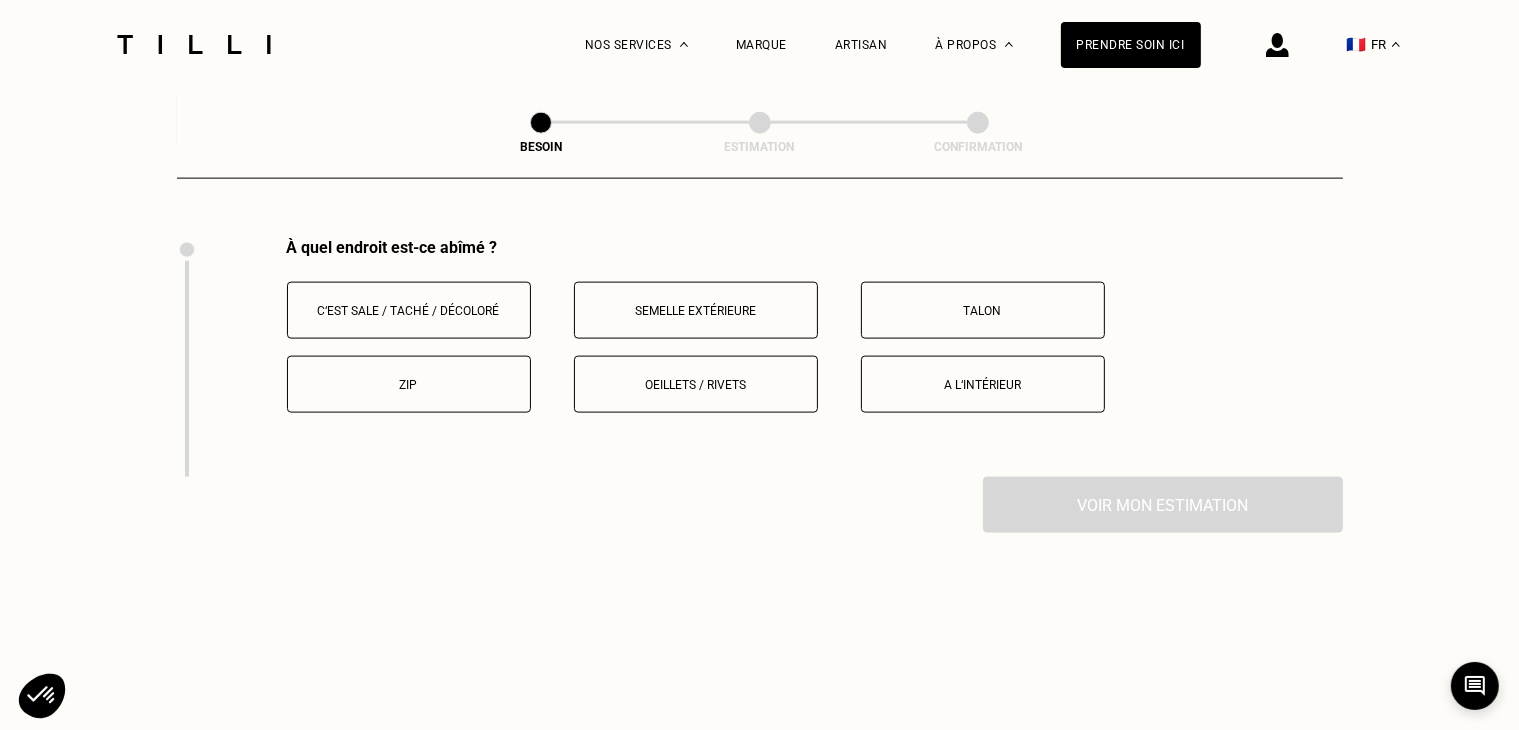scroll, scrollTop: 2659, scrollLeft: 0, axis: vertical 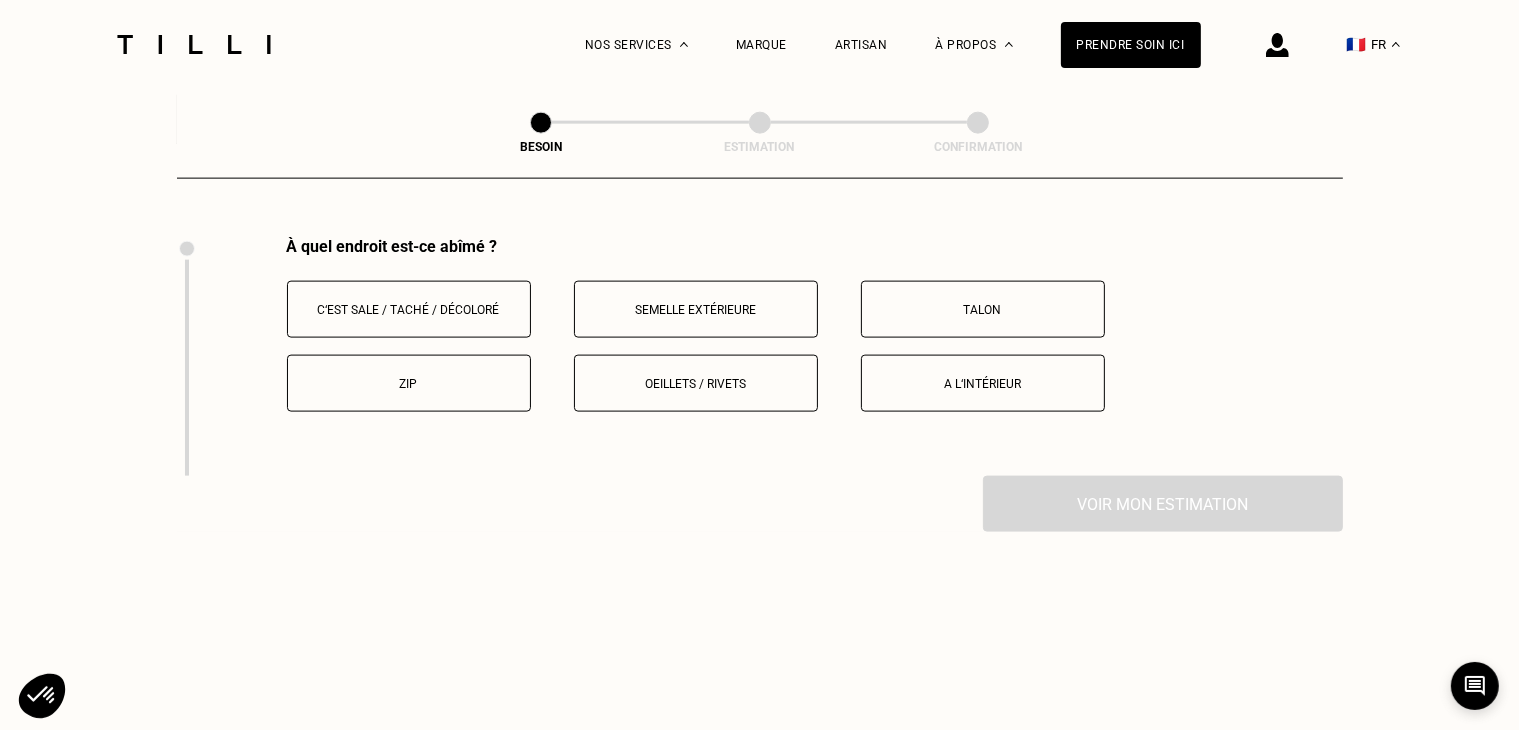 click on "Semelle extérieure" at bounding box center [696, 309] 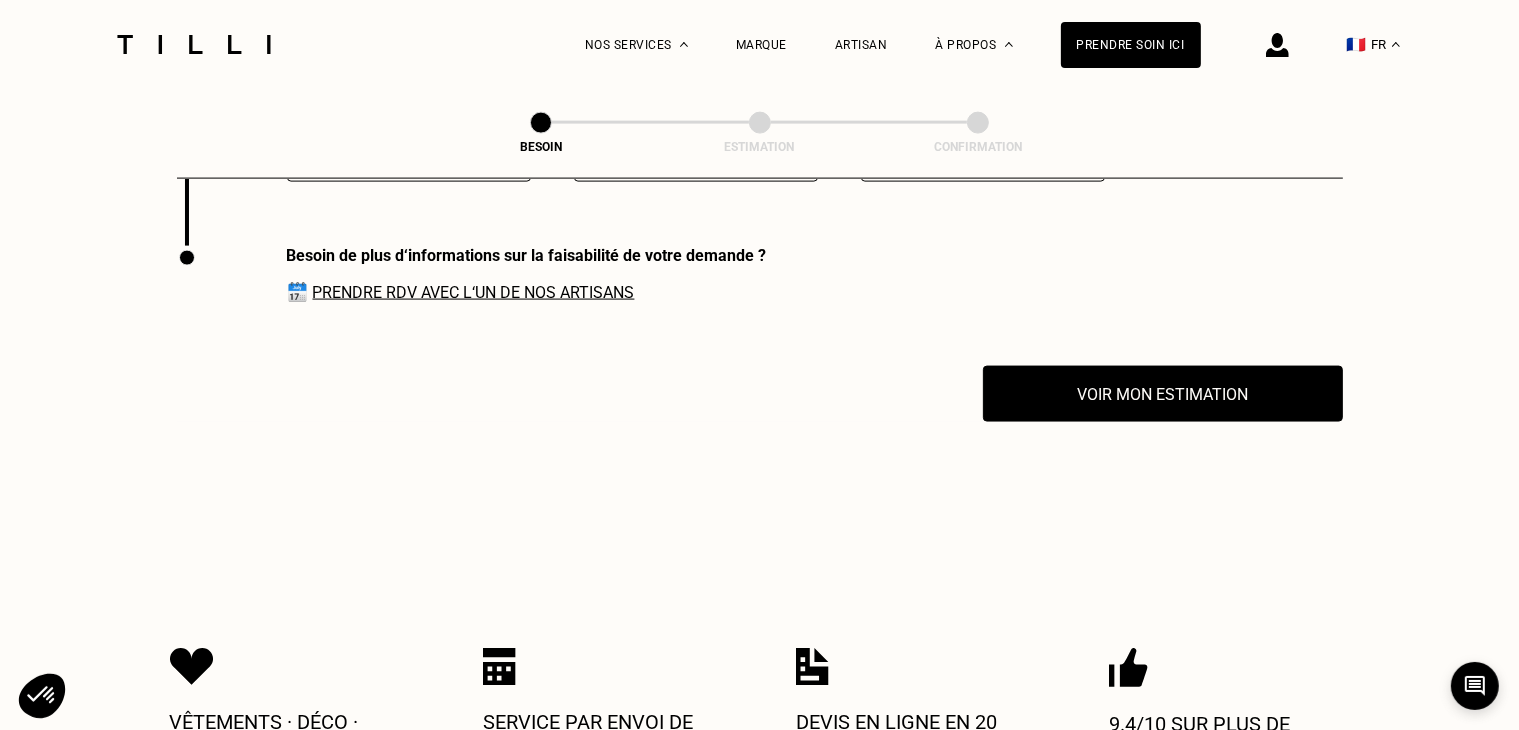 scroll, scrollTop: 2898, scrollLeft: 0, axis: vertical 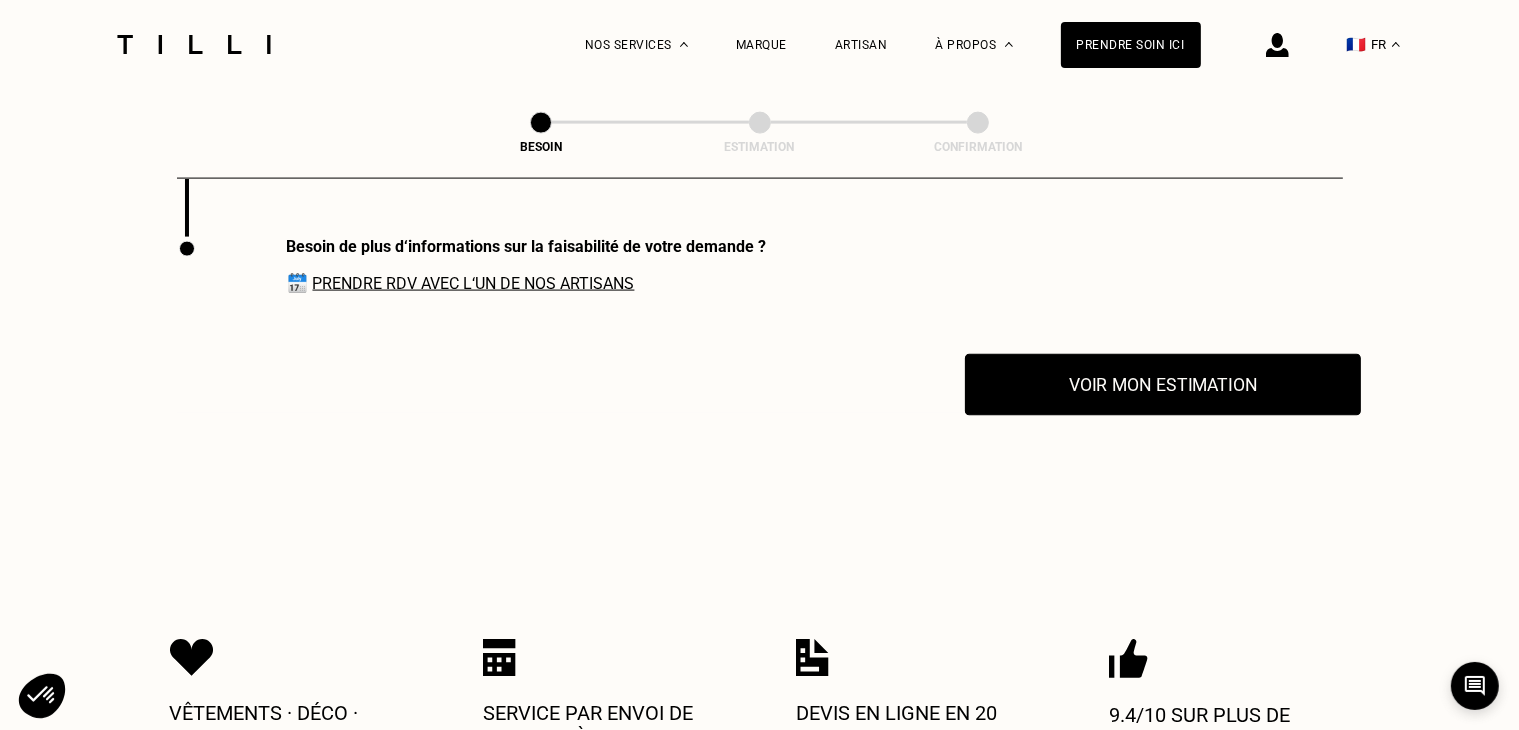 click on "Voir mon estimation" at bounding box center (1163, 385) 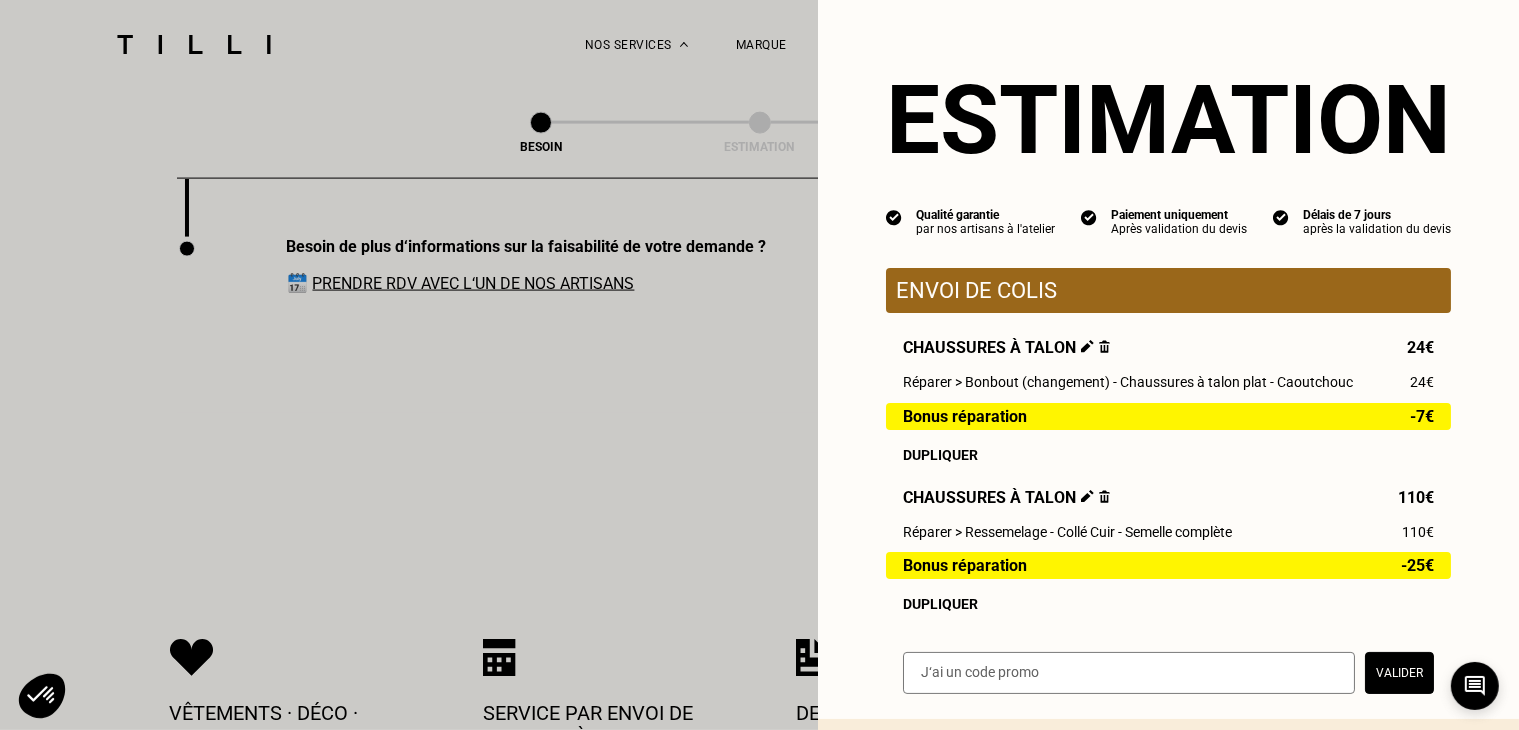 scroll, scrollTop: 216, scrollLeft: 0, axis: vertical 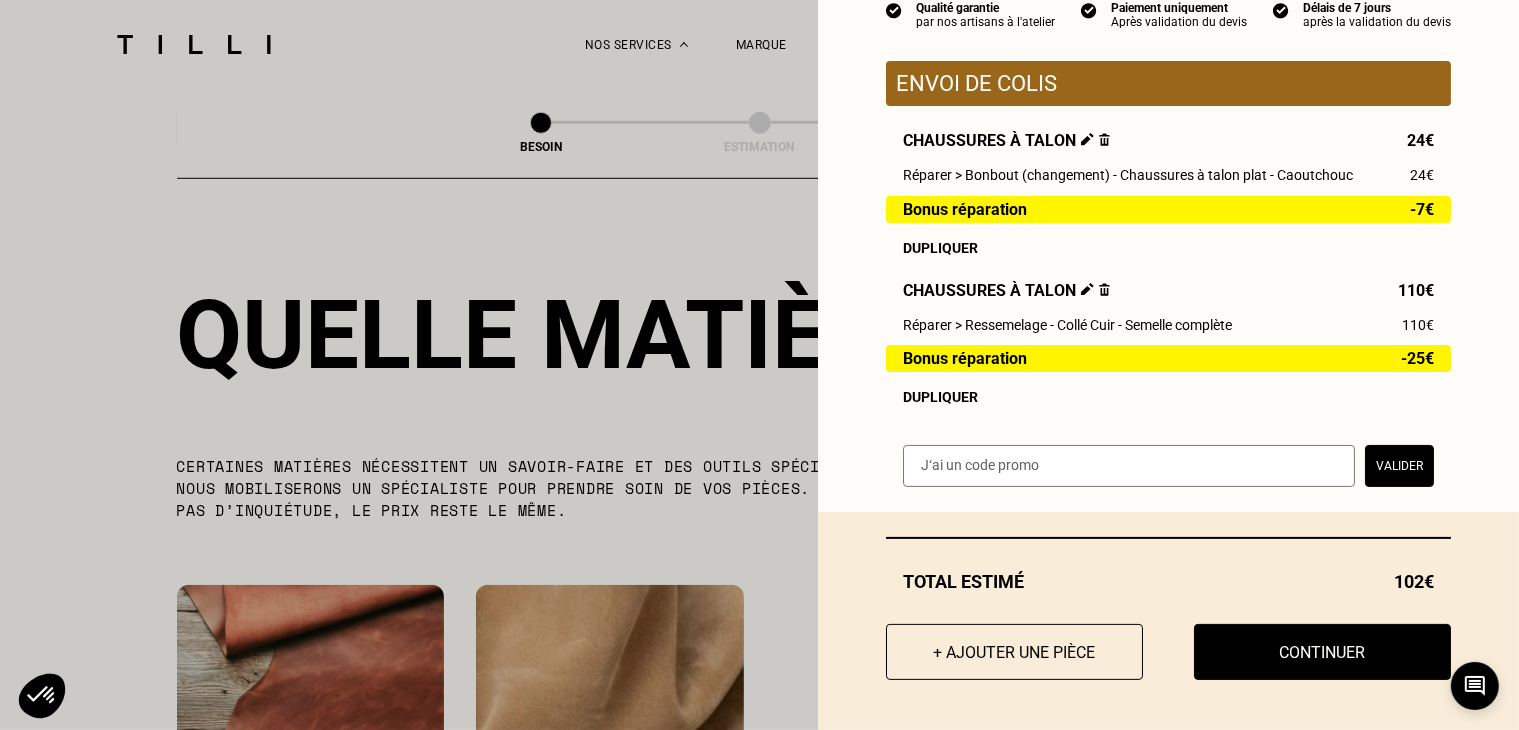 click on "Bonus réparation -25€" at bounding box center (1168, 358) 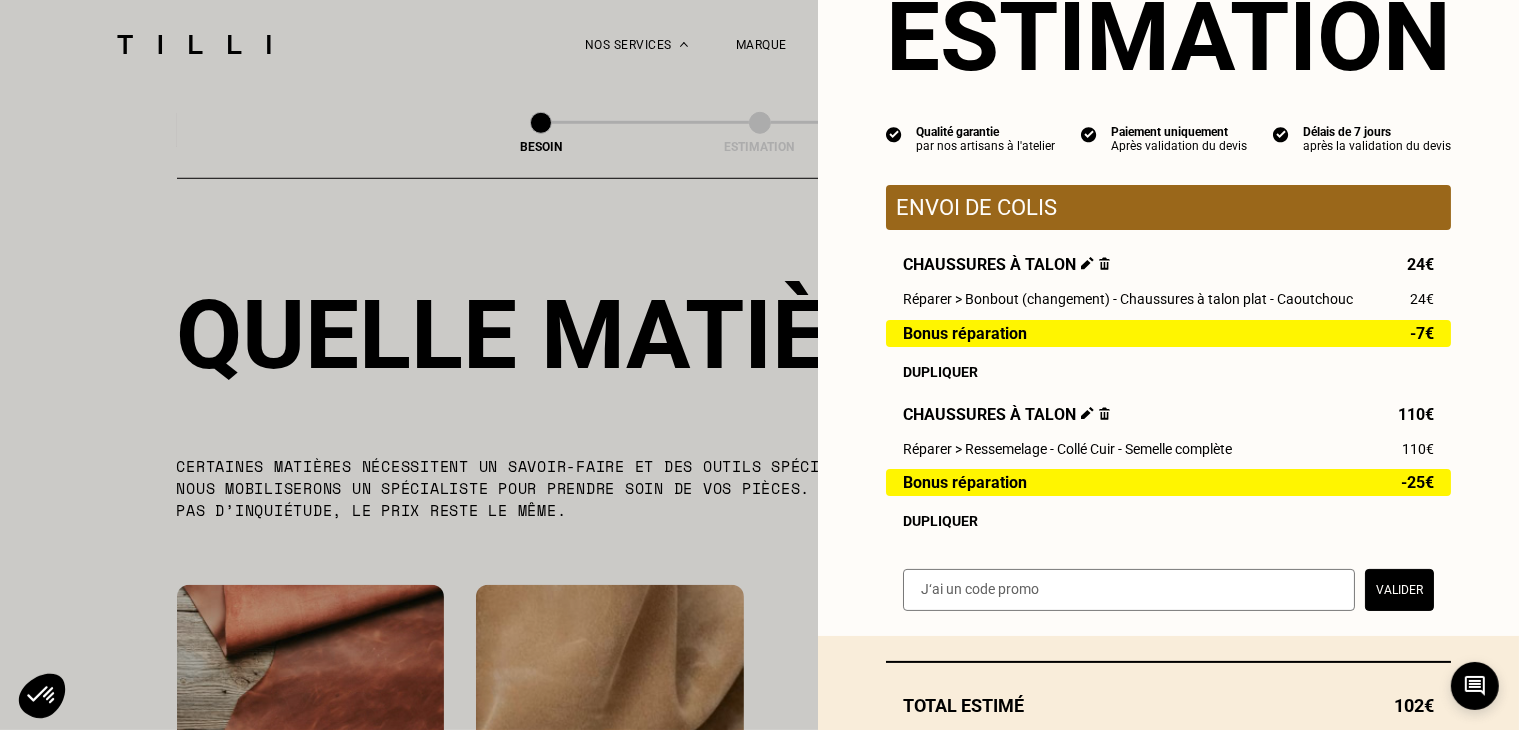 scroll, scrollTop: 0, scrollLeft: 0, axis: both 